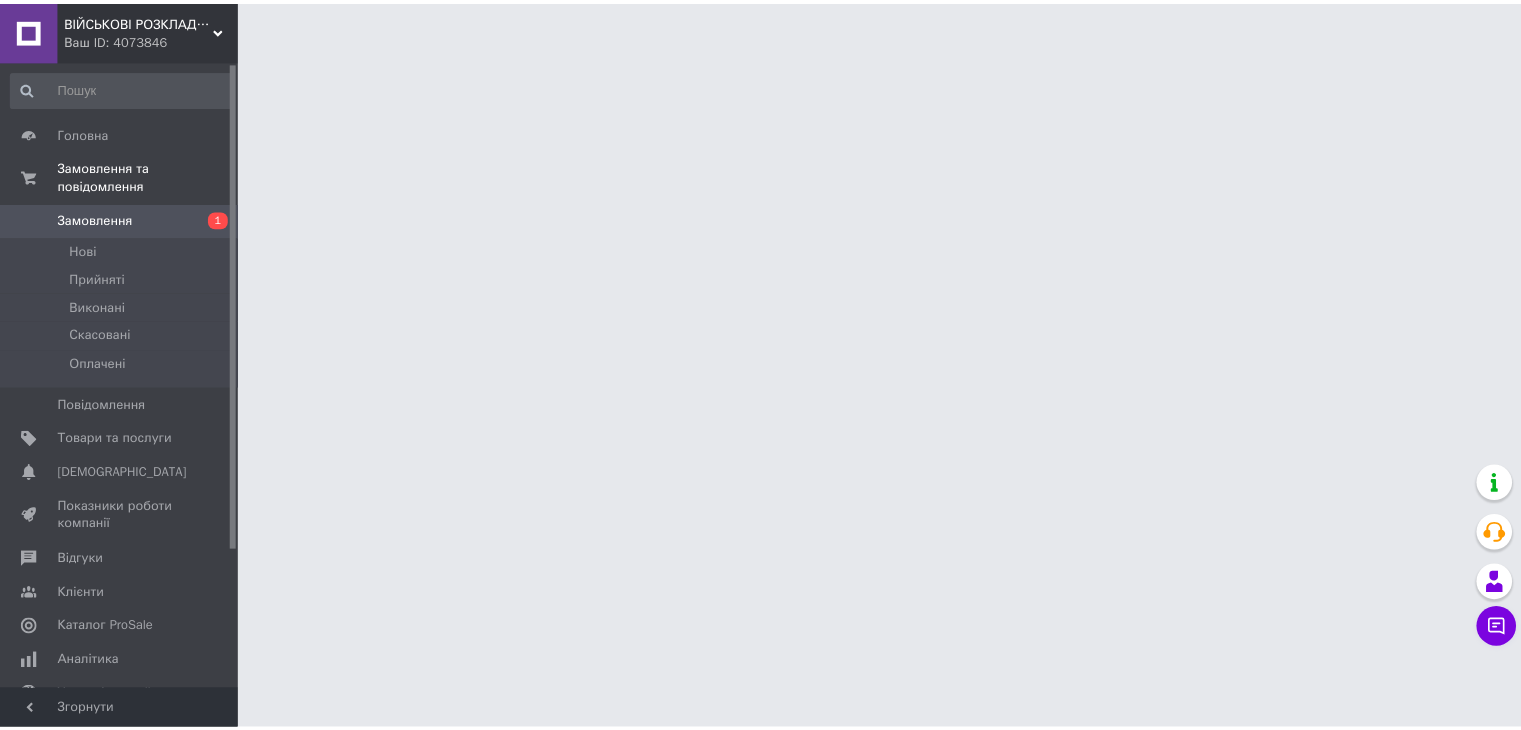 scroll, scrollTop: 0, scrollLeft: 0, axis: both 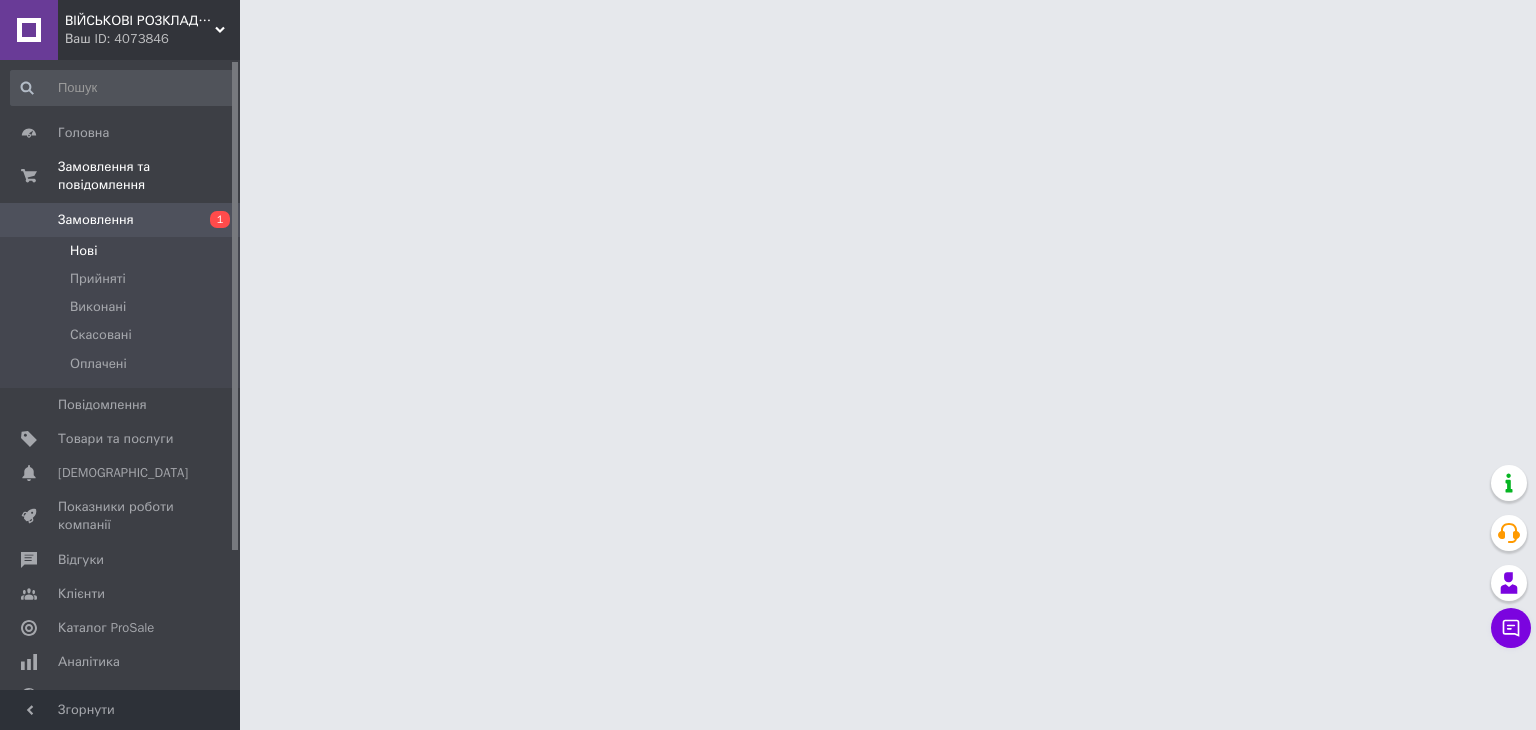 click on "Нові" at bounding box center [83, 251] 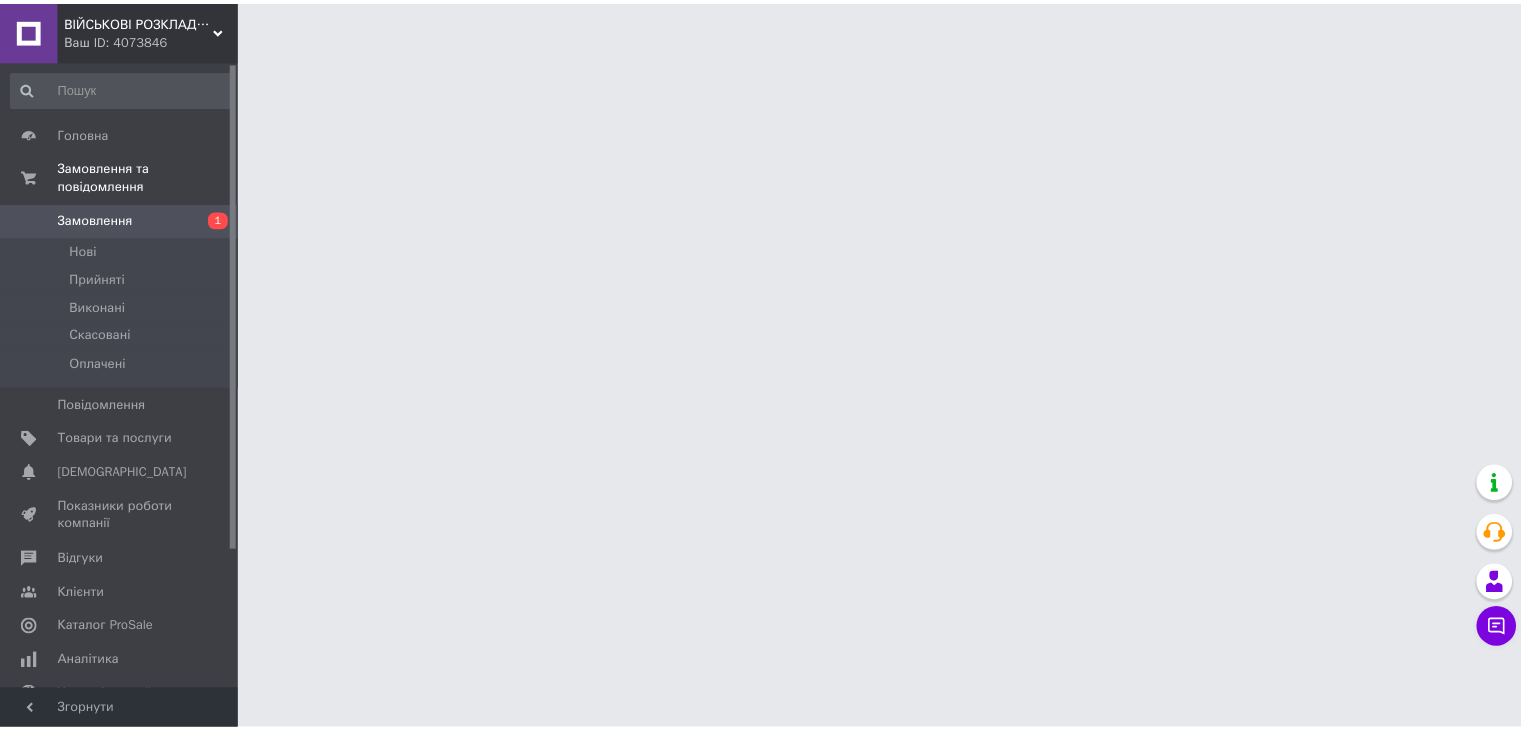 scroll, scrollTop: 0, scrollLeft: 0, axis: both 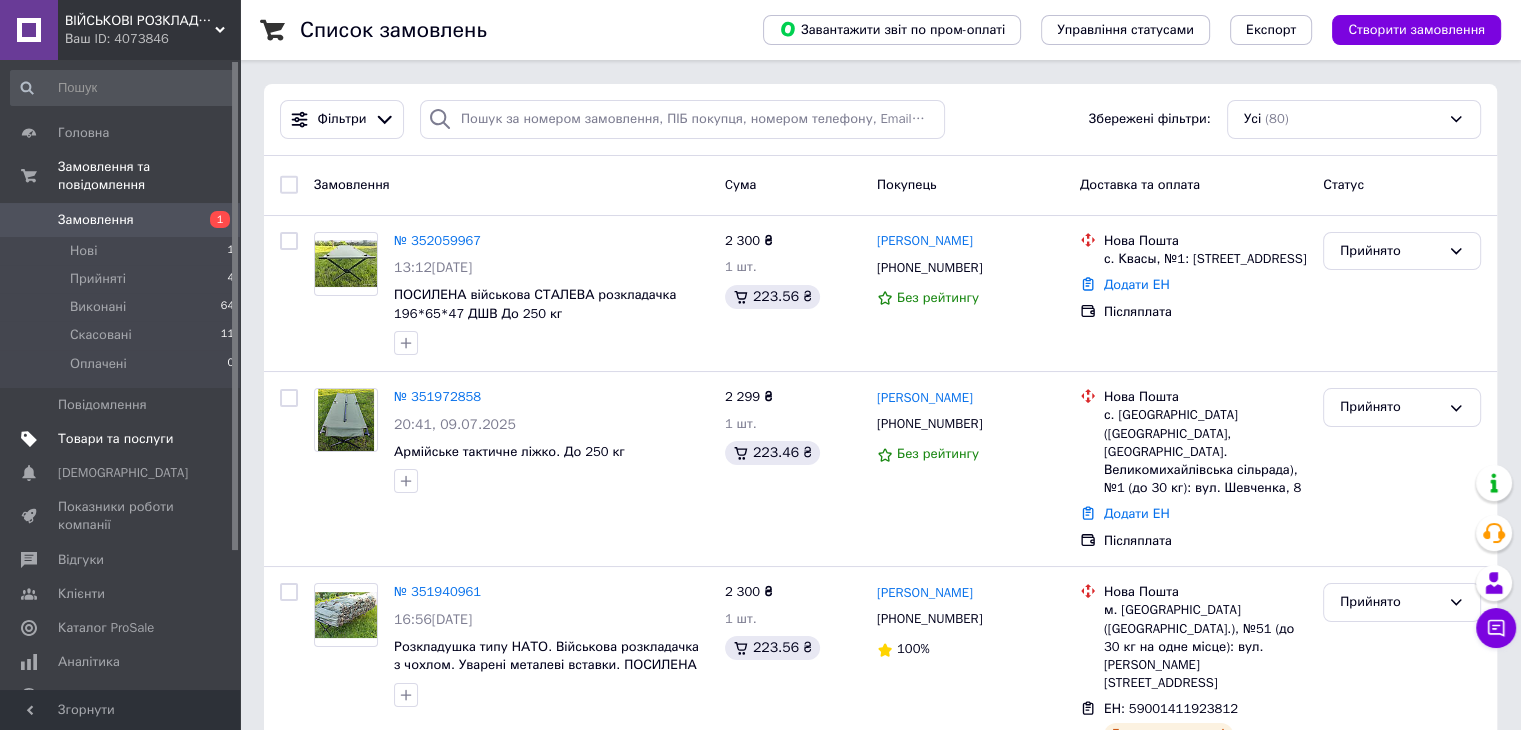 click on "Товари та послуги" at bounding box center [115, 439] 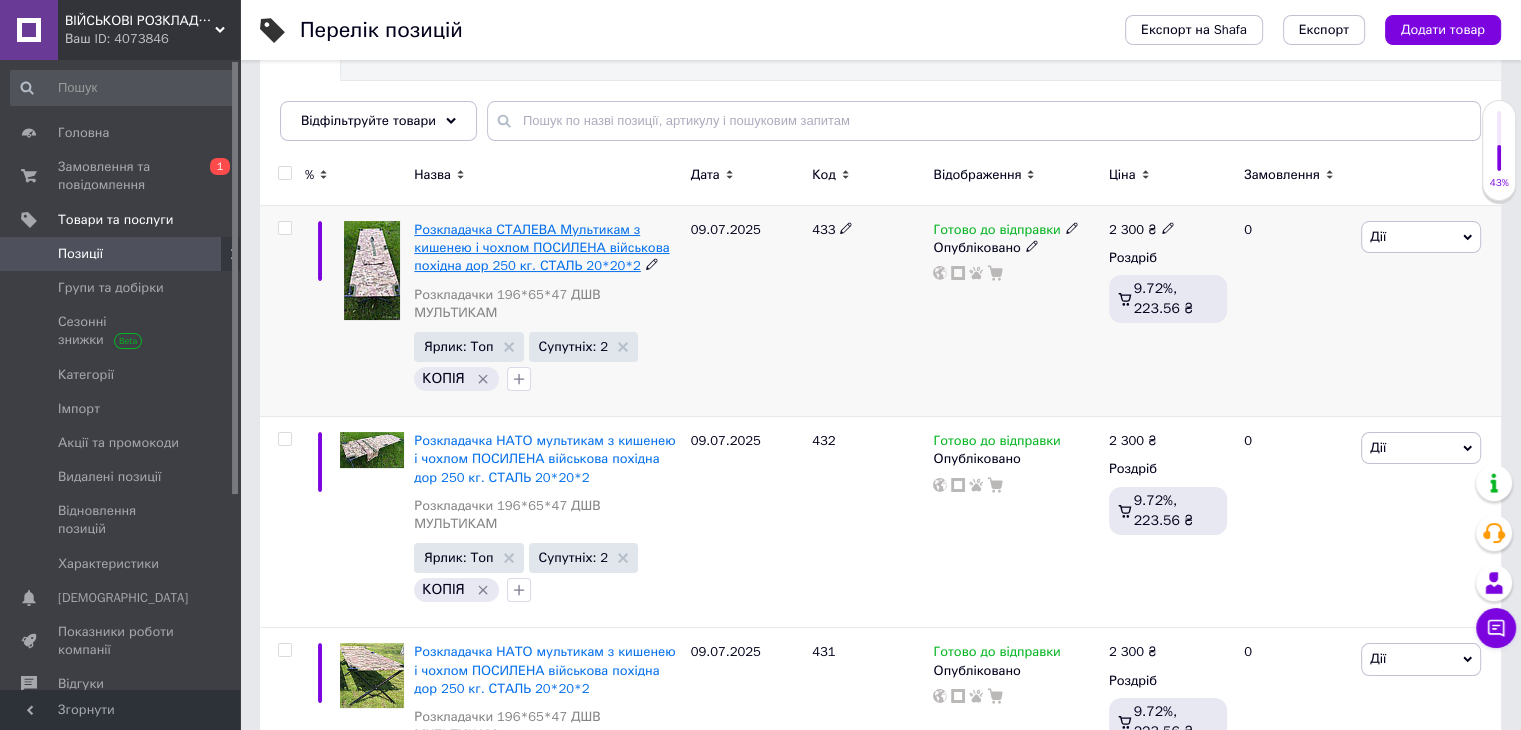 scroll, scrollTop: 200, scrollLeft: 0, axis: vertical 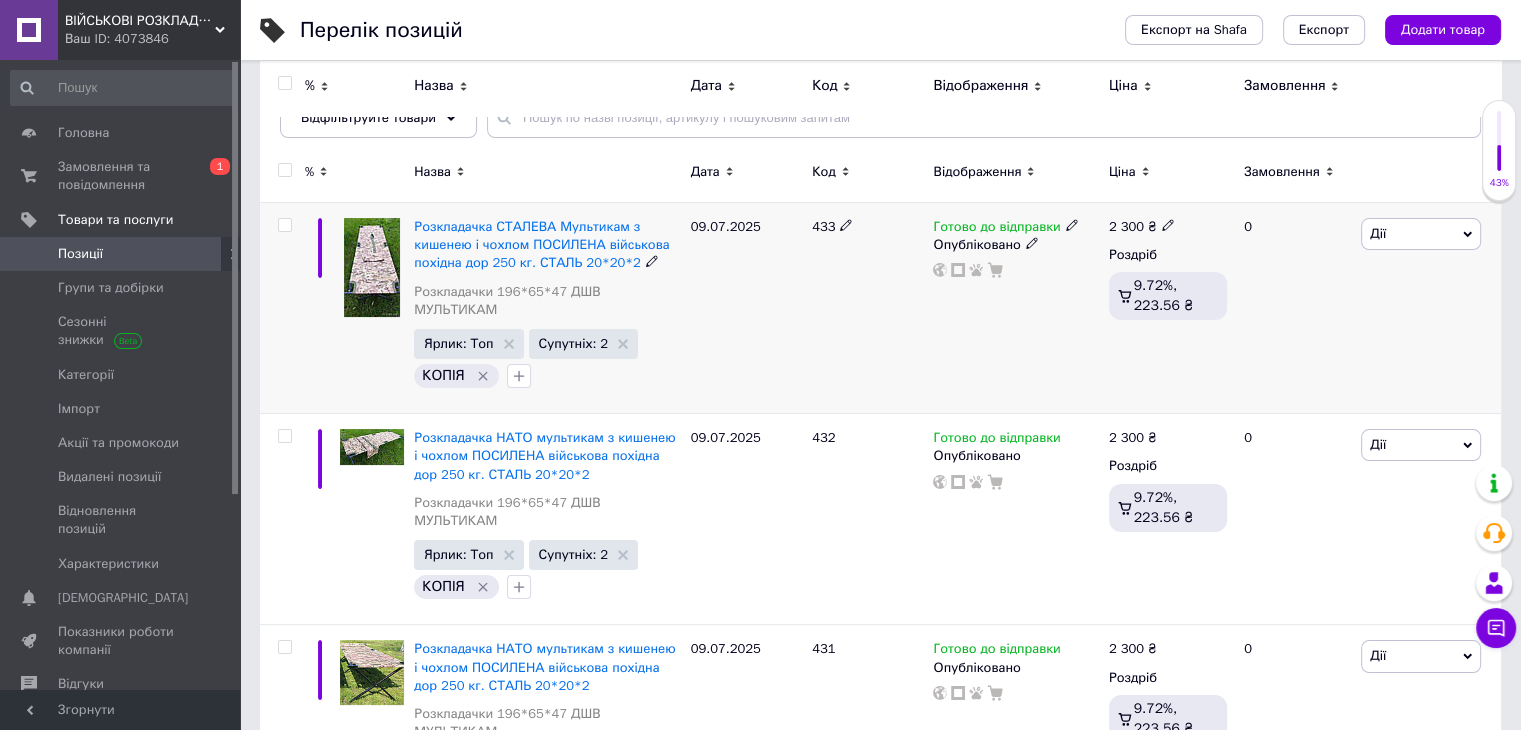 click 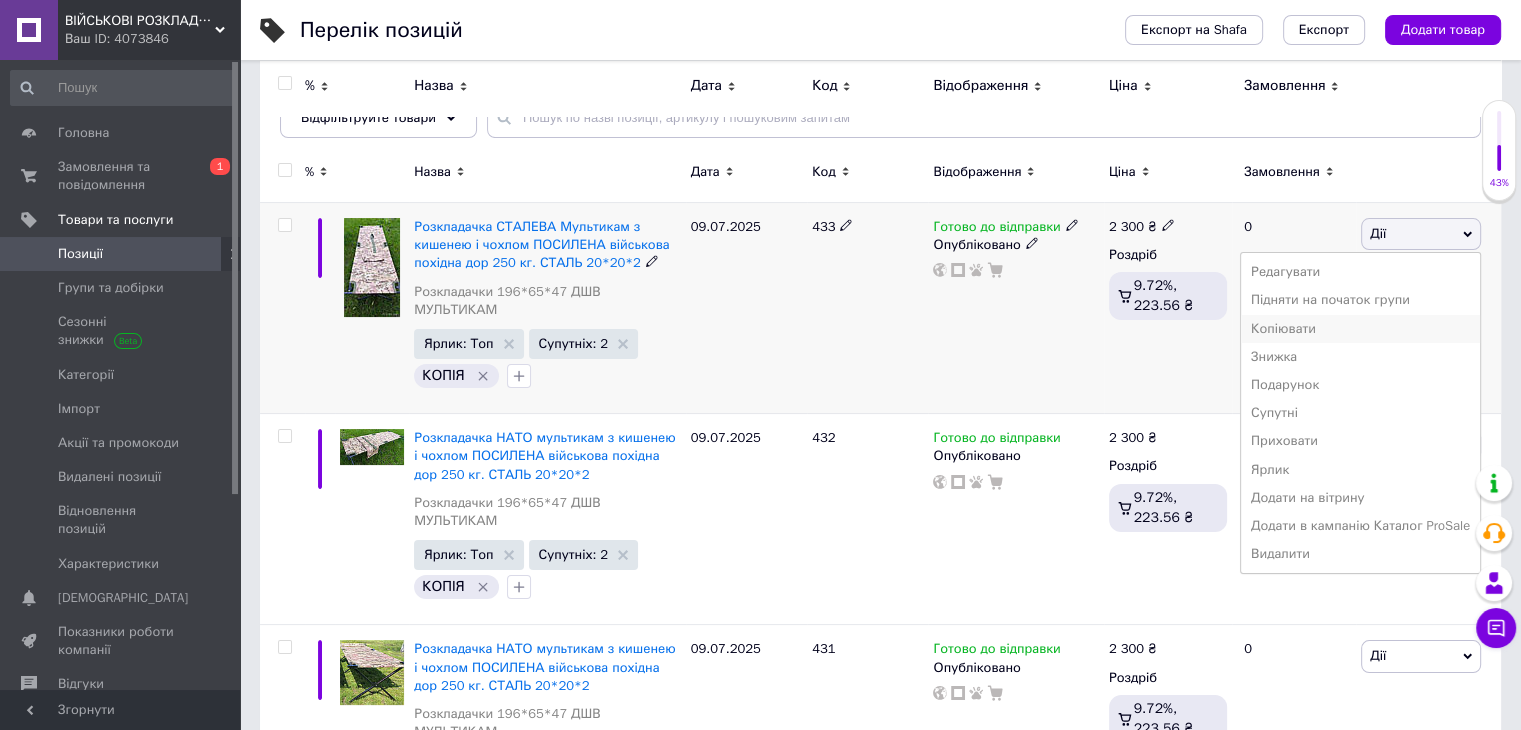 click on "Копіювати" at bounding box center (1360, 329) 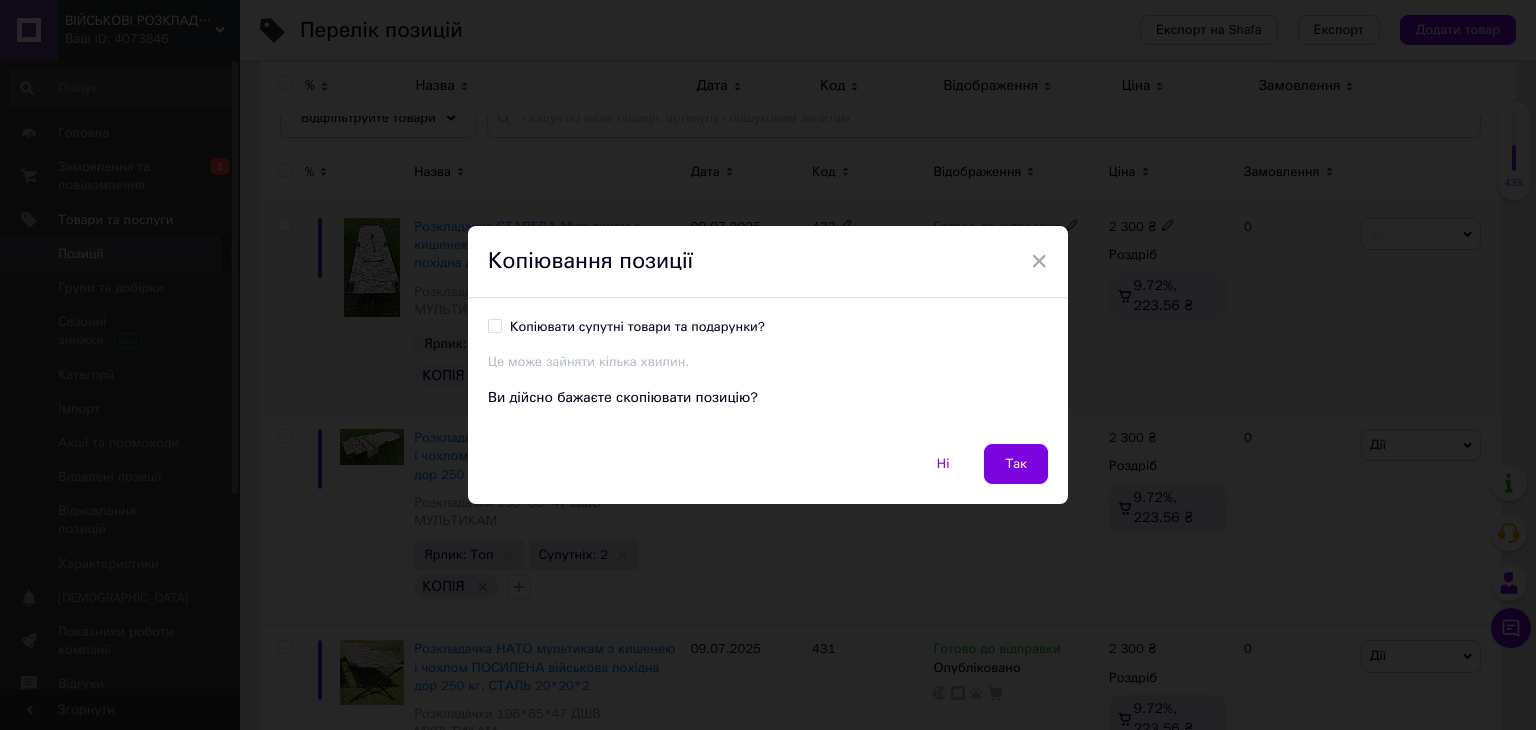 click on "Копіювати супутні товари та подарунки?" at bounding box center (637, 327) 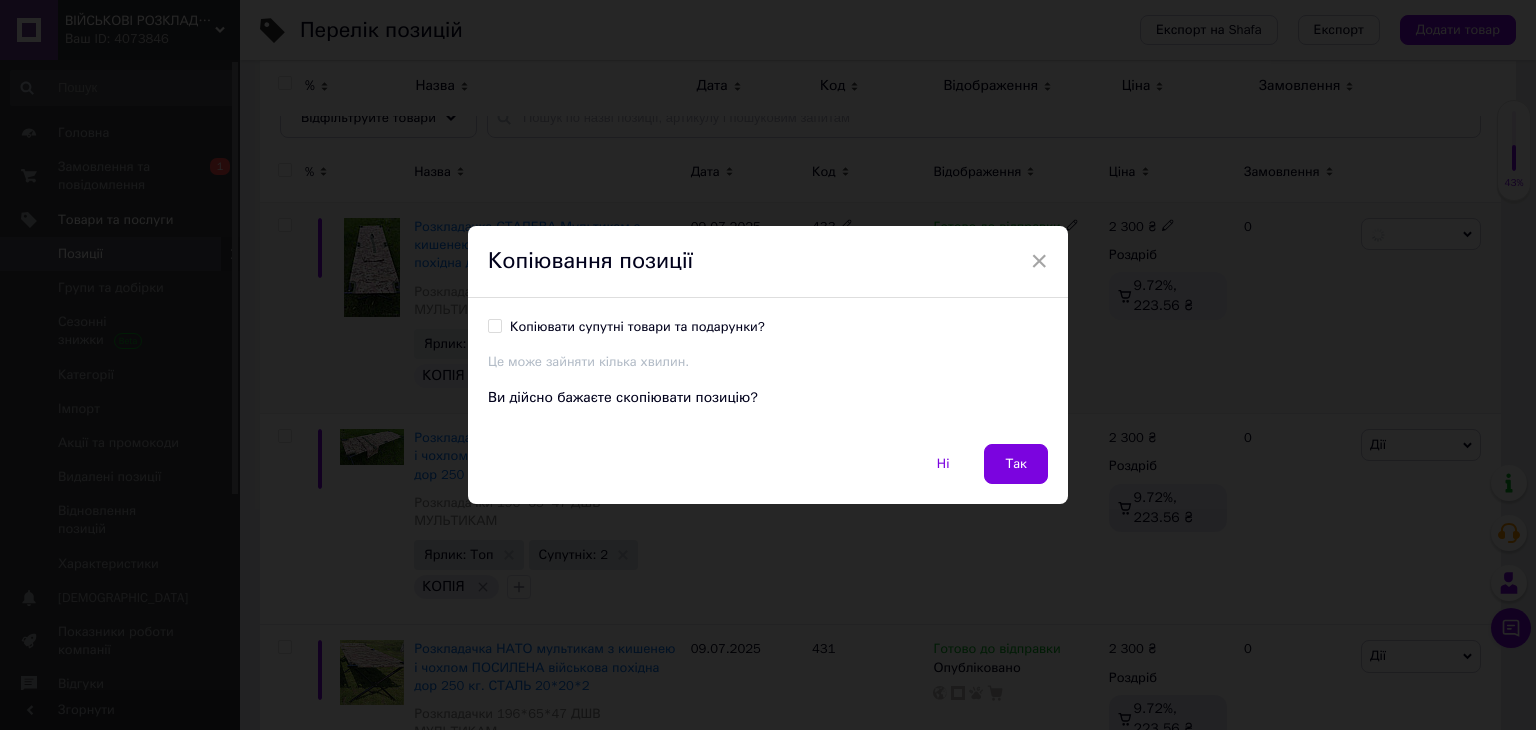 click on "Копіювати супутні товари та подарунки?" at bounding box center [494, 325] 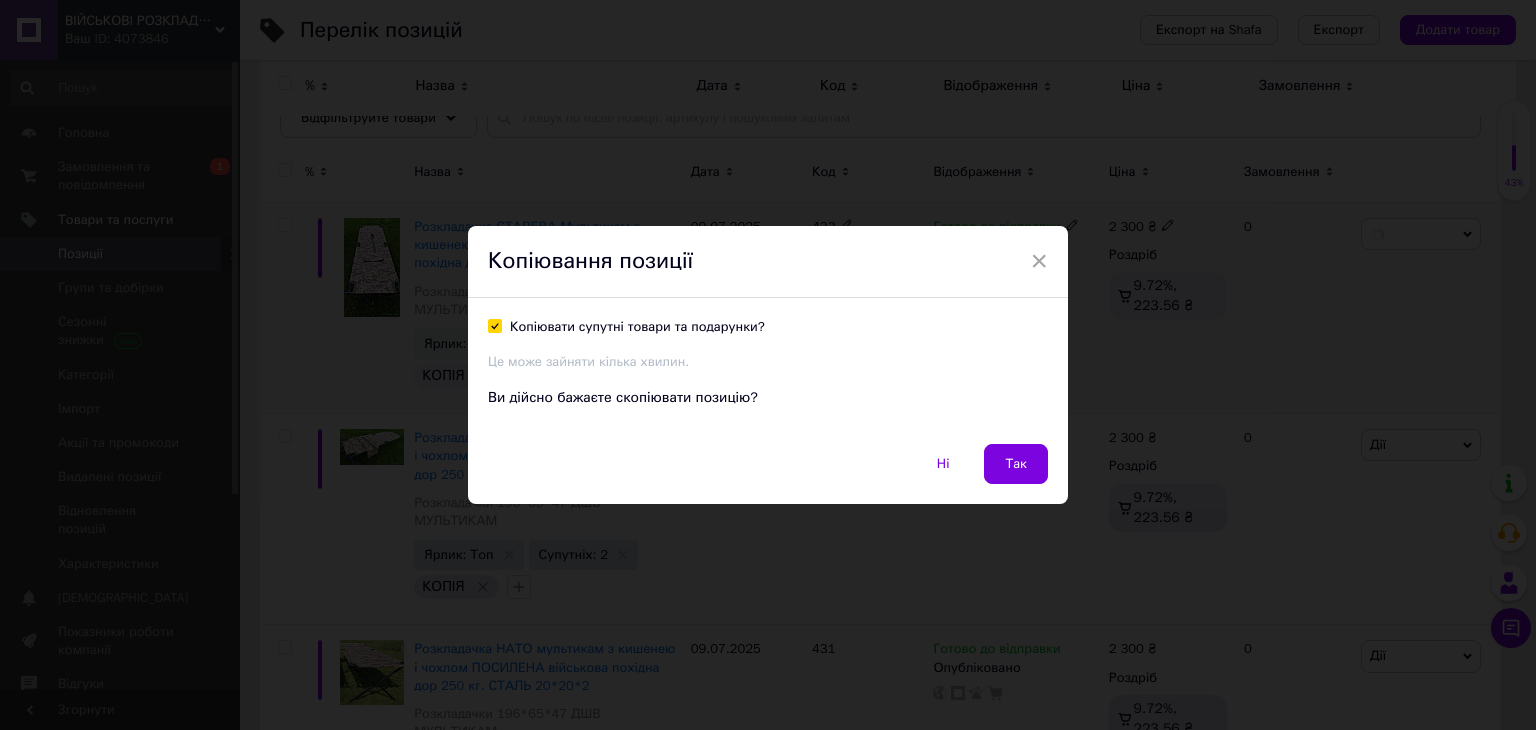 checkbox on "true" 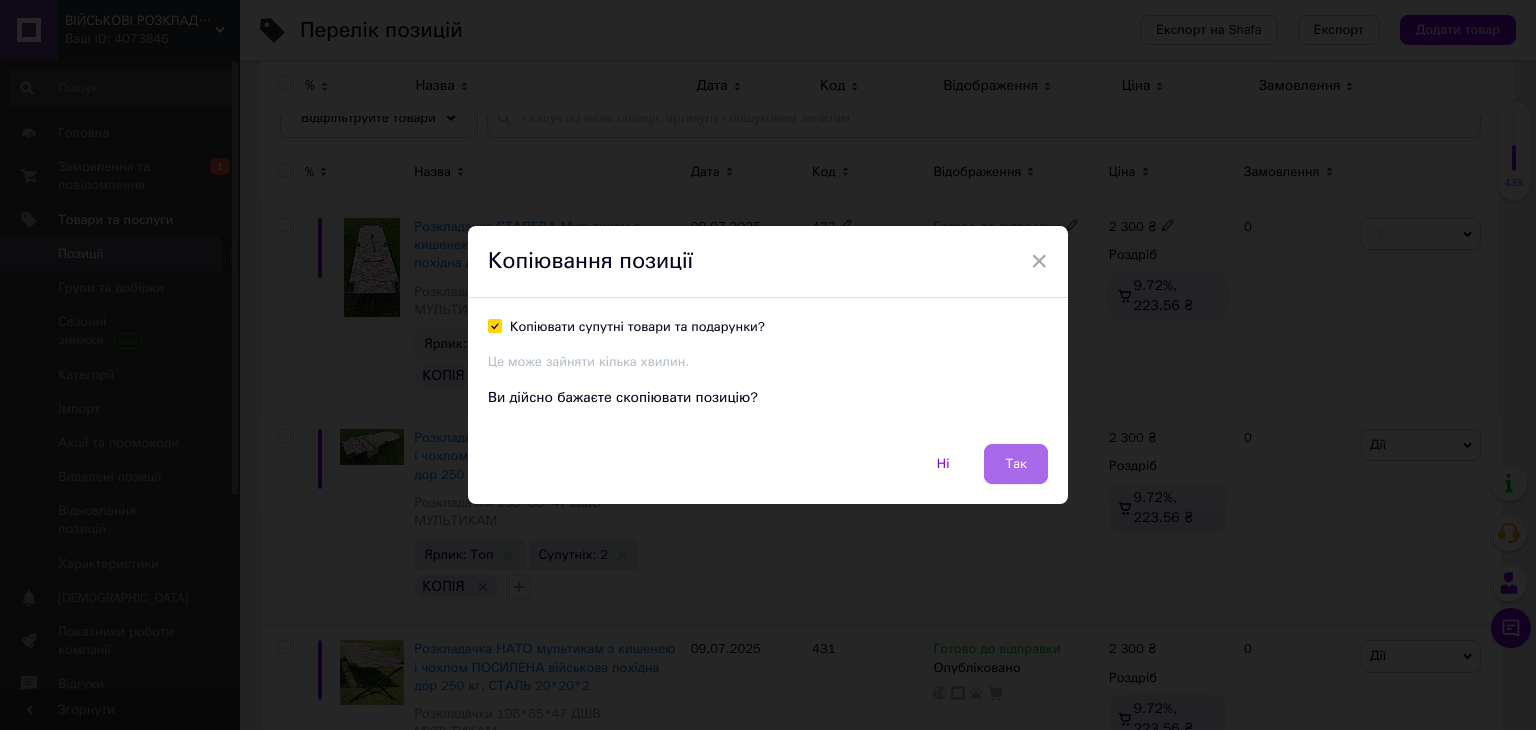 click on "Так" at bounding box center [1016, 464] 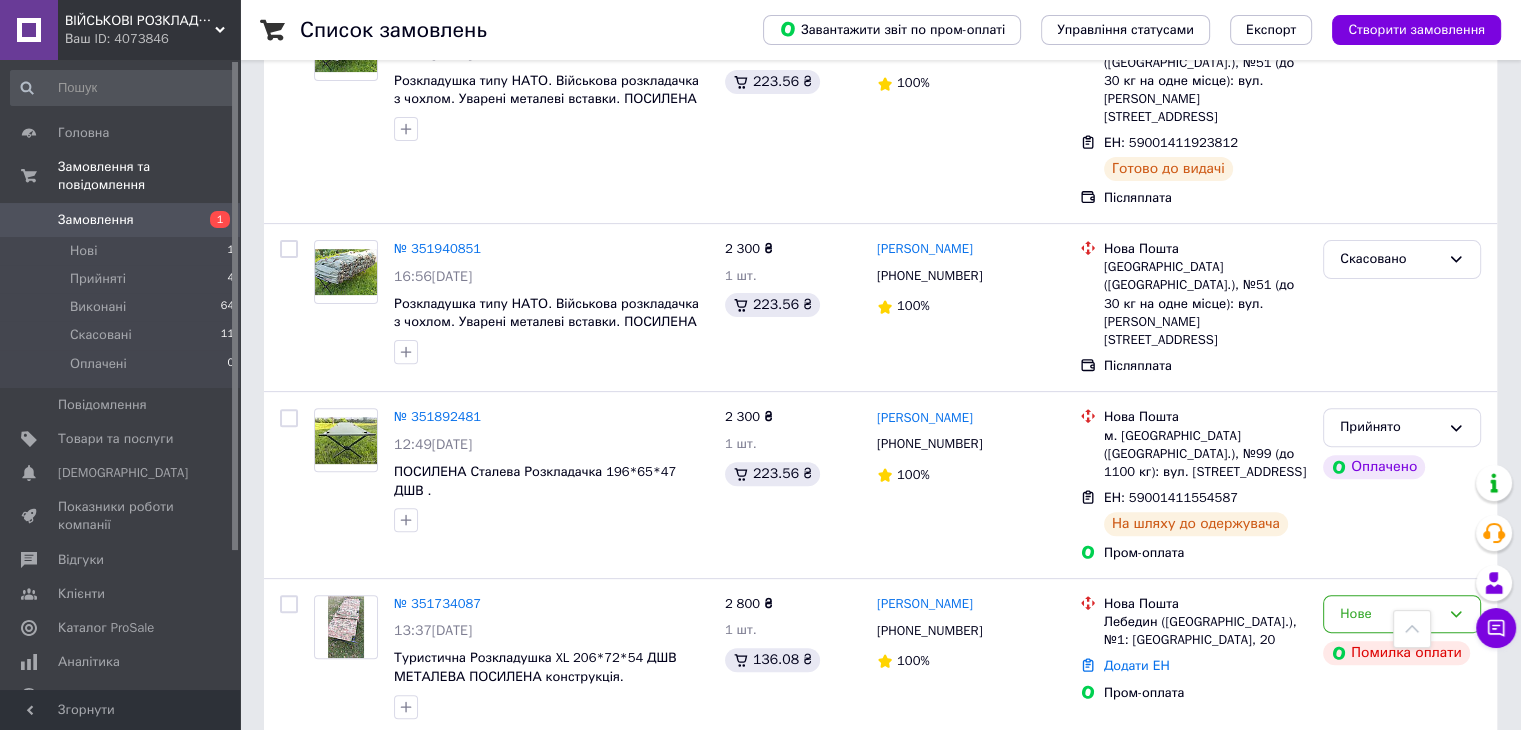 scroll, scrollTop: 600, scrollLeft: 0, axis: vertical 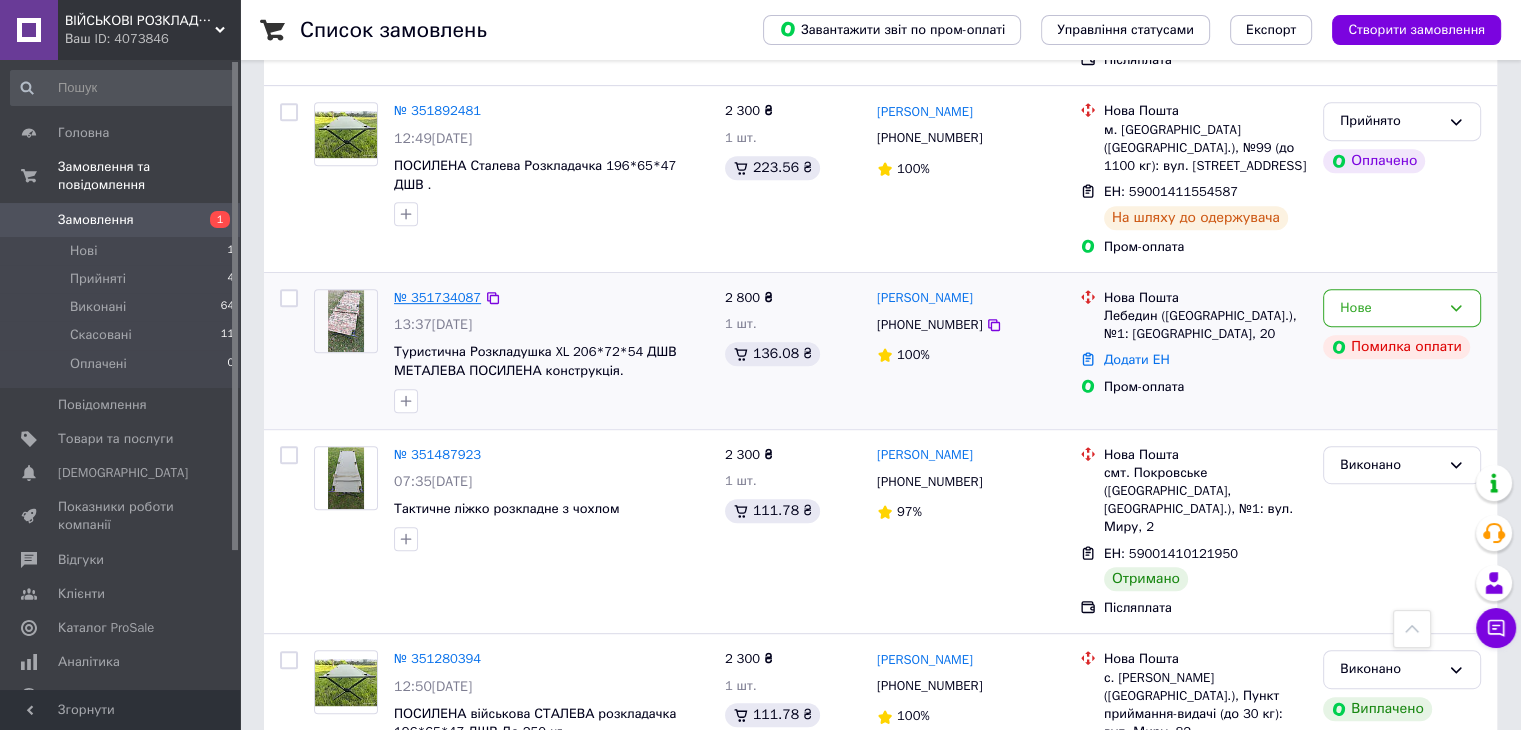 click on "№ 351734087" at bounding box center (437, 297) 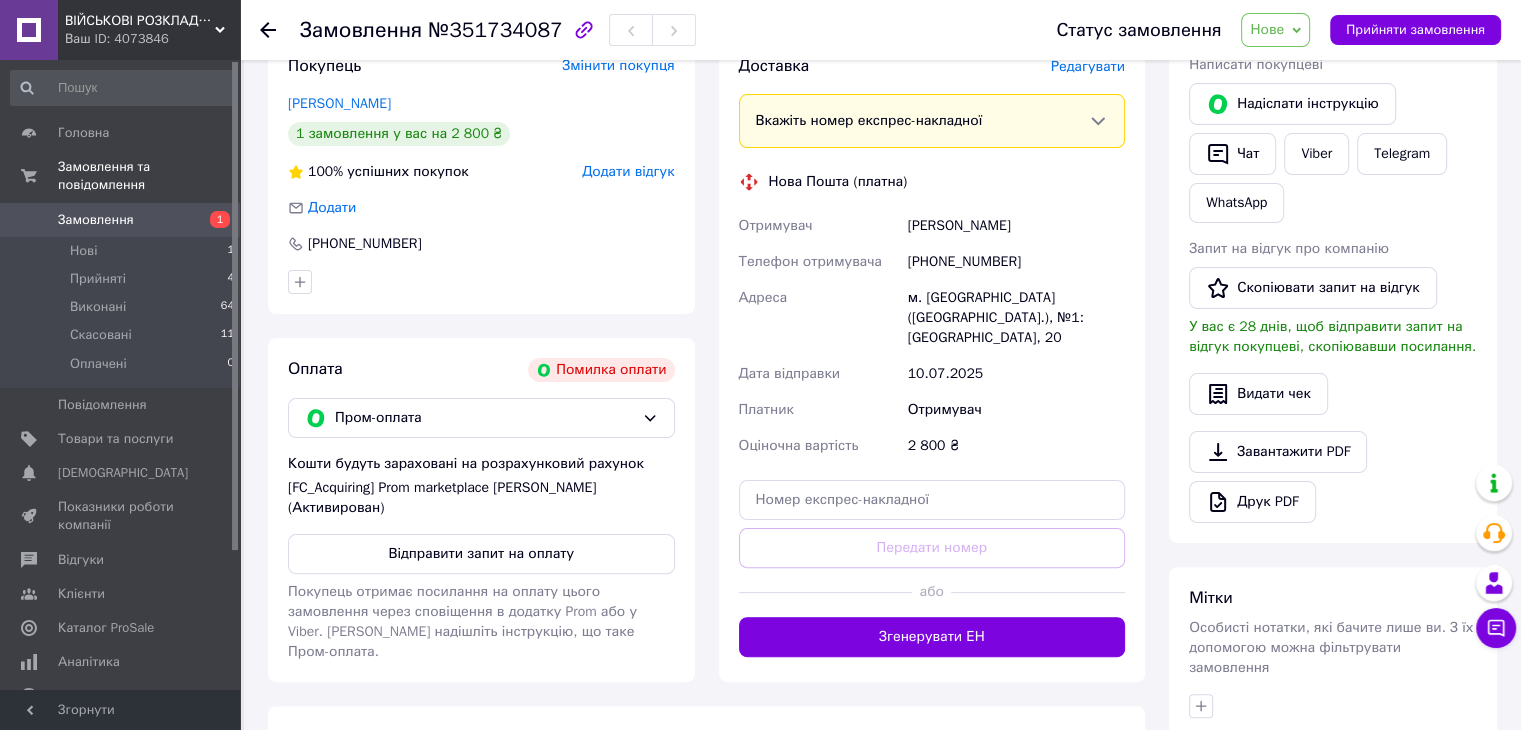 scroll, scrollTop: 402, scrollLeft: 0, axis: vertical 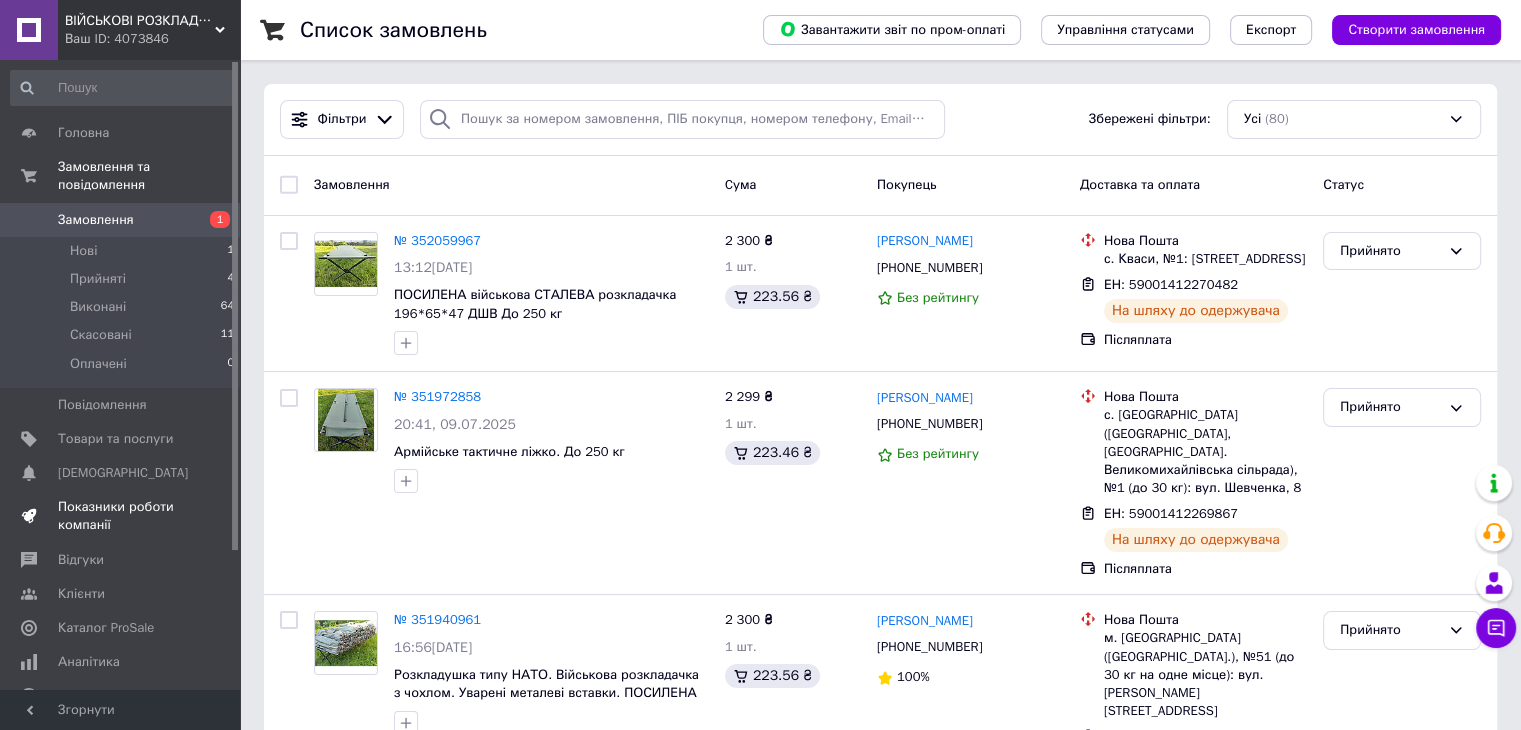click on "Показники роботи компанії" at bounding box center [121, 516] 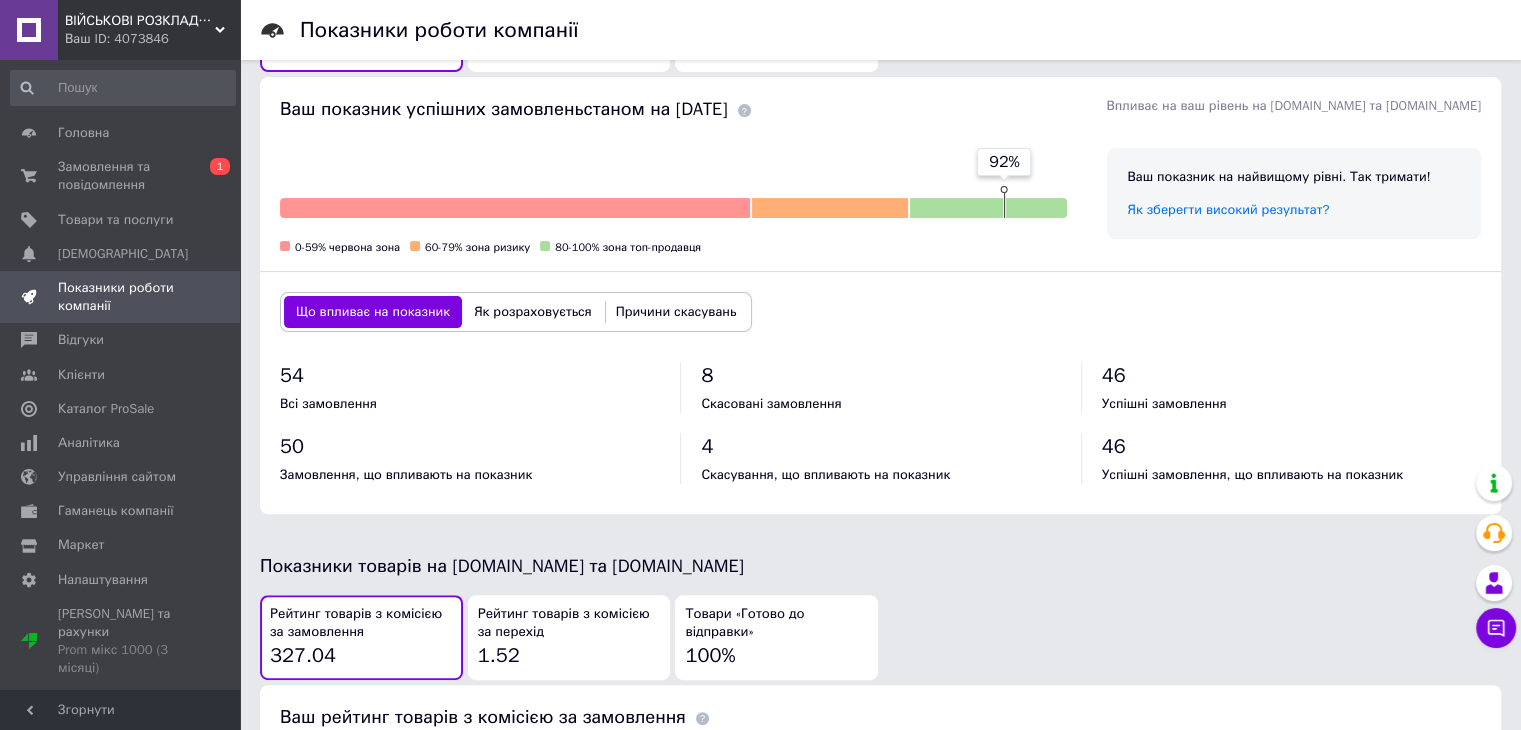 scroll, scrollTop: 539, scrollLeft: 0, axis: vertical 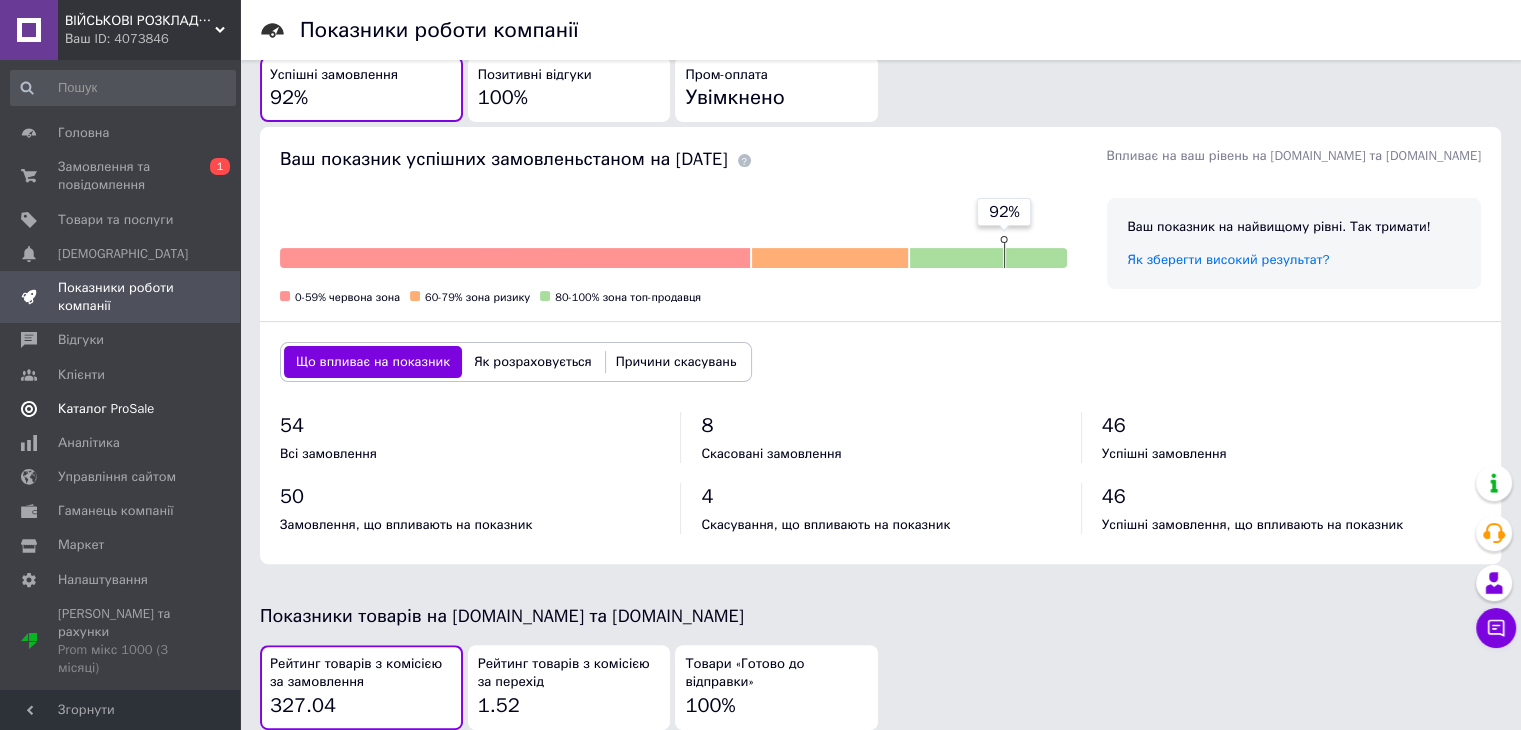 click on "Каталог ProSale" at bounding box center (106, 409) 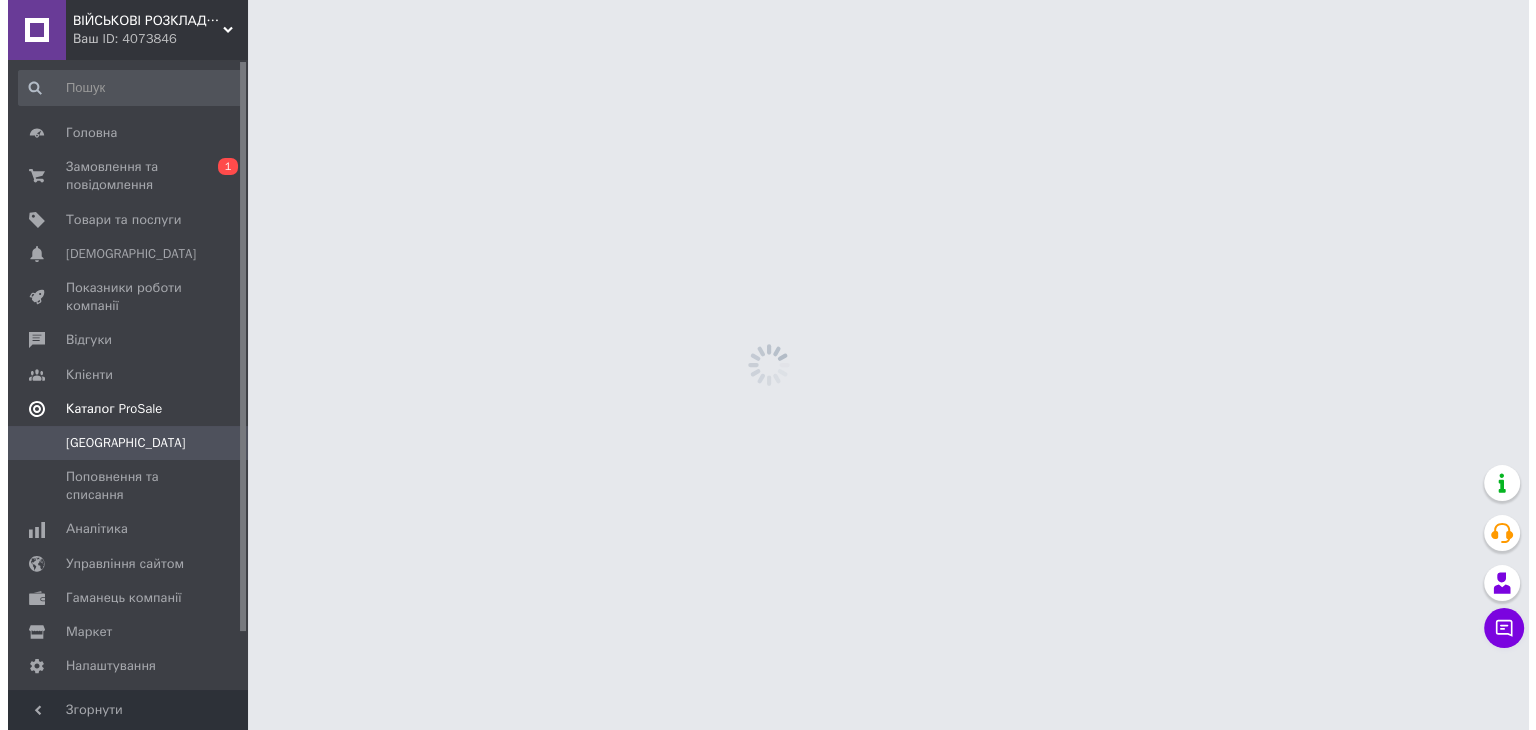 scroll, scrollTop: 0, scrollLeft: 0, axis: both 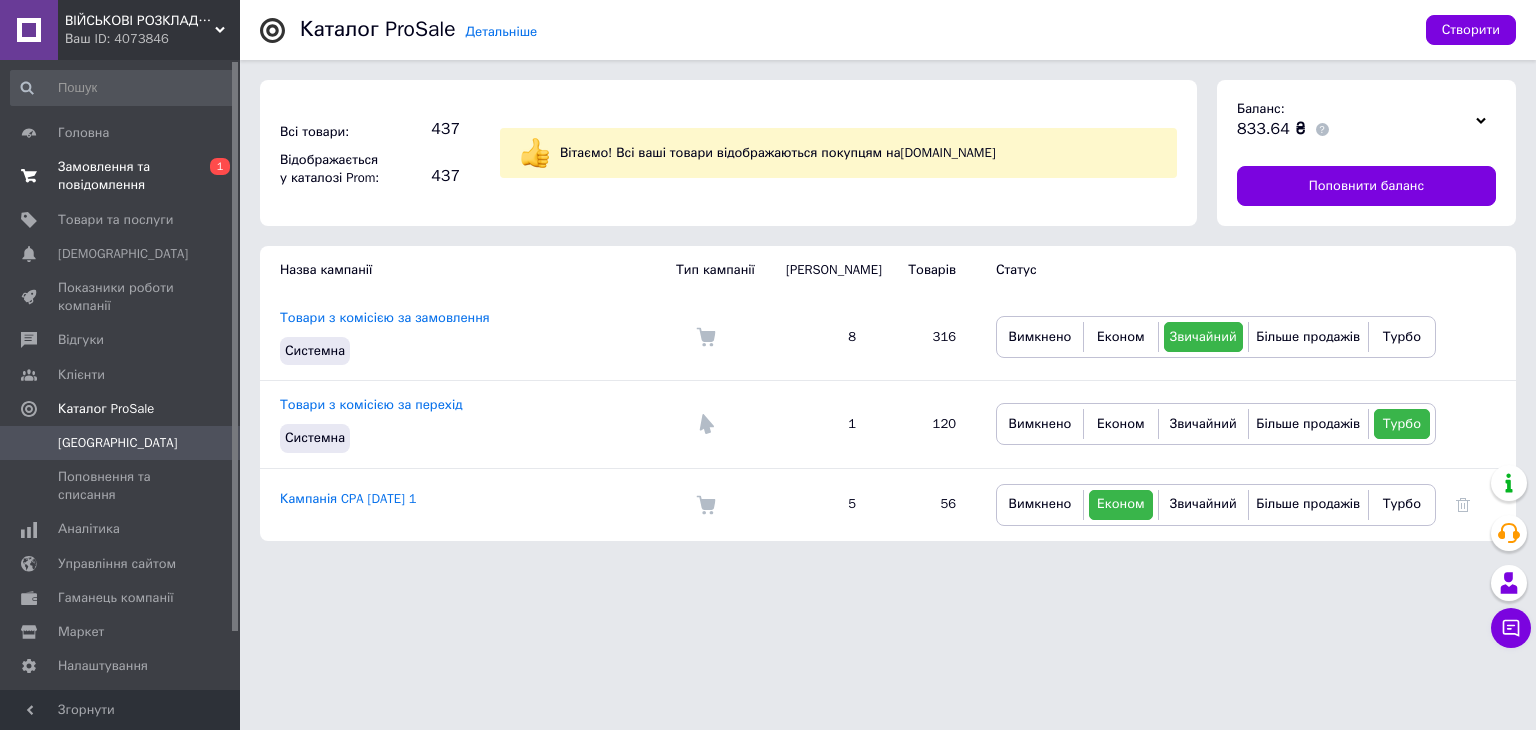 click on "Замовлення та повідомлення" at bounding box center [121, 176] 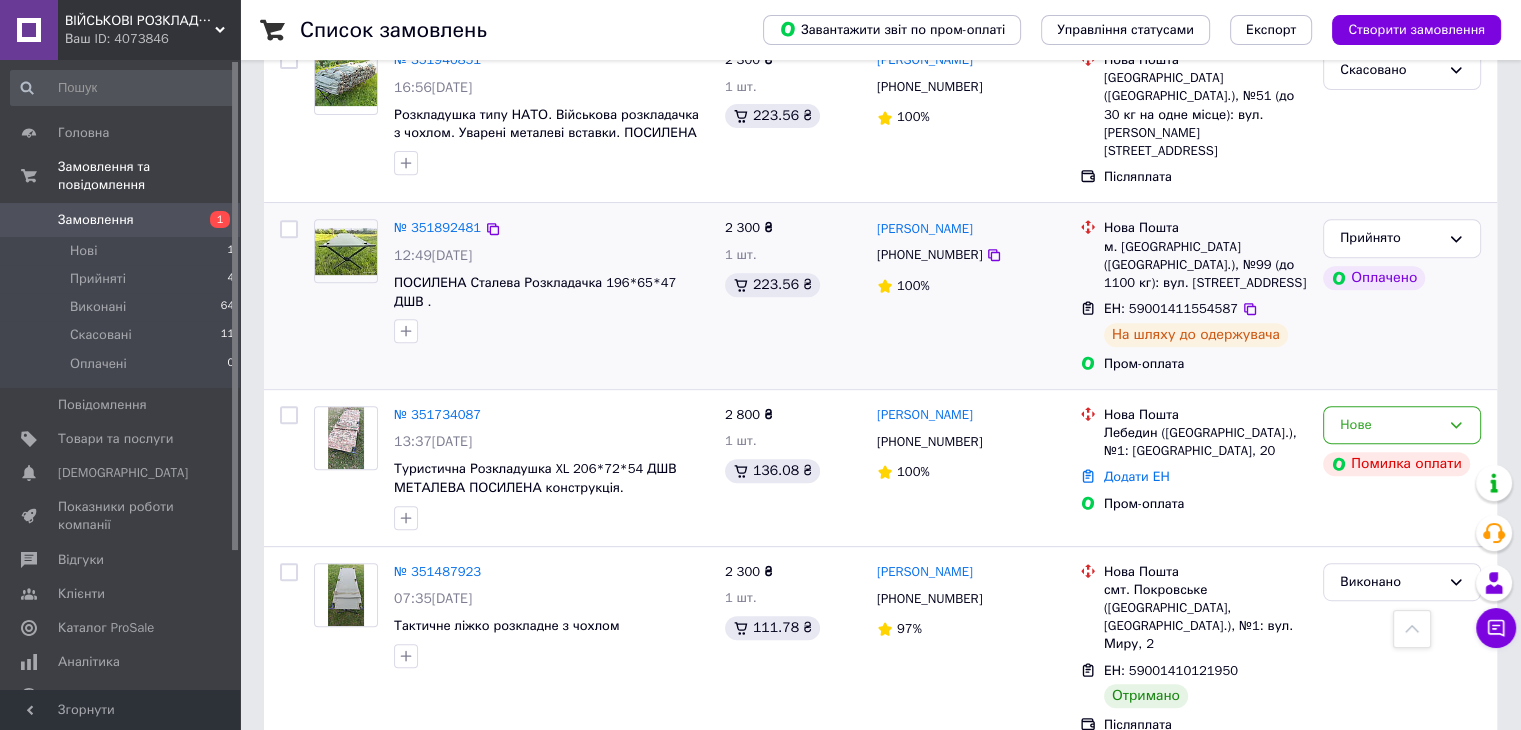 scroll, scrollTop: 800, scrollLeft: 0, axis: vertical 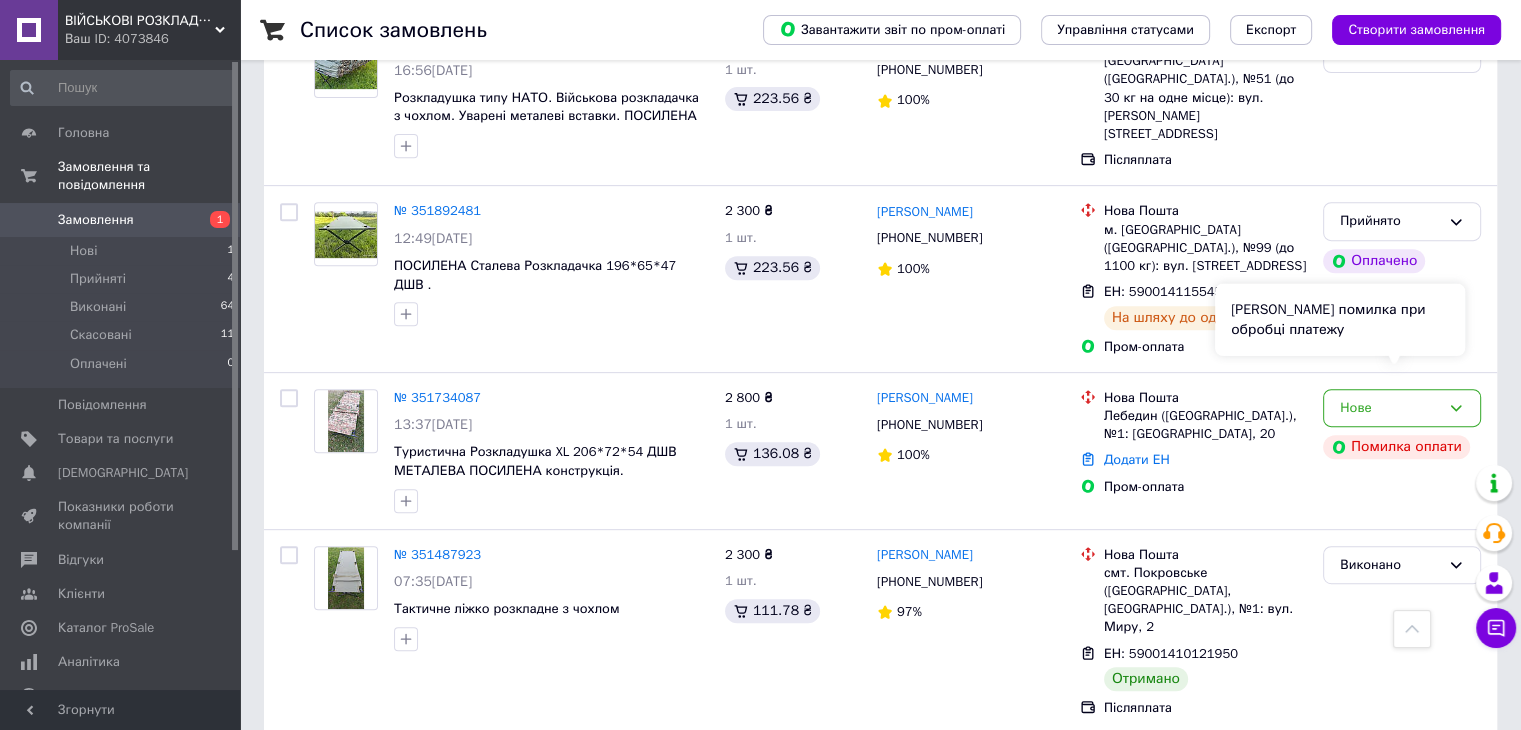 click on "Сталася помилка при обробці платежу" at bounding box center [1340, 320] 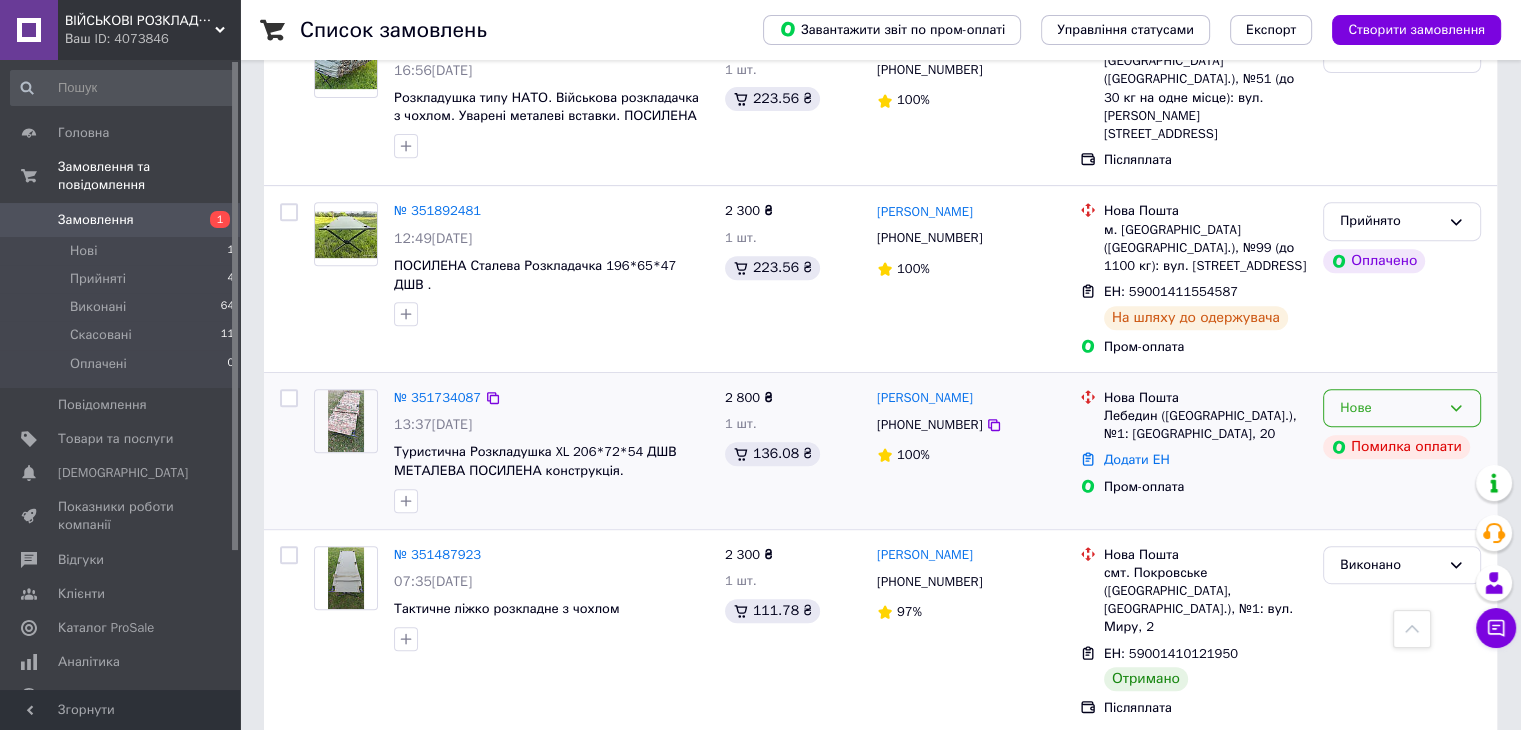 click 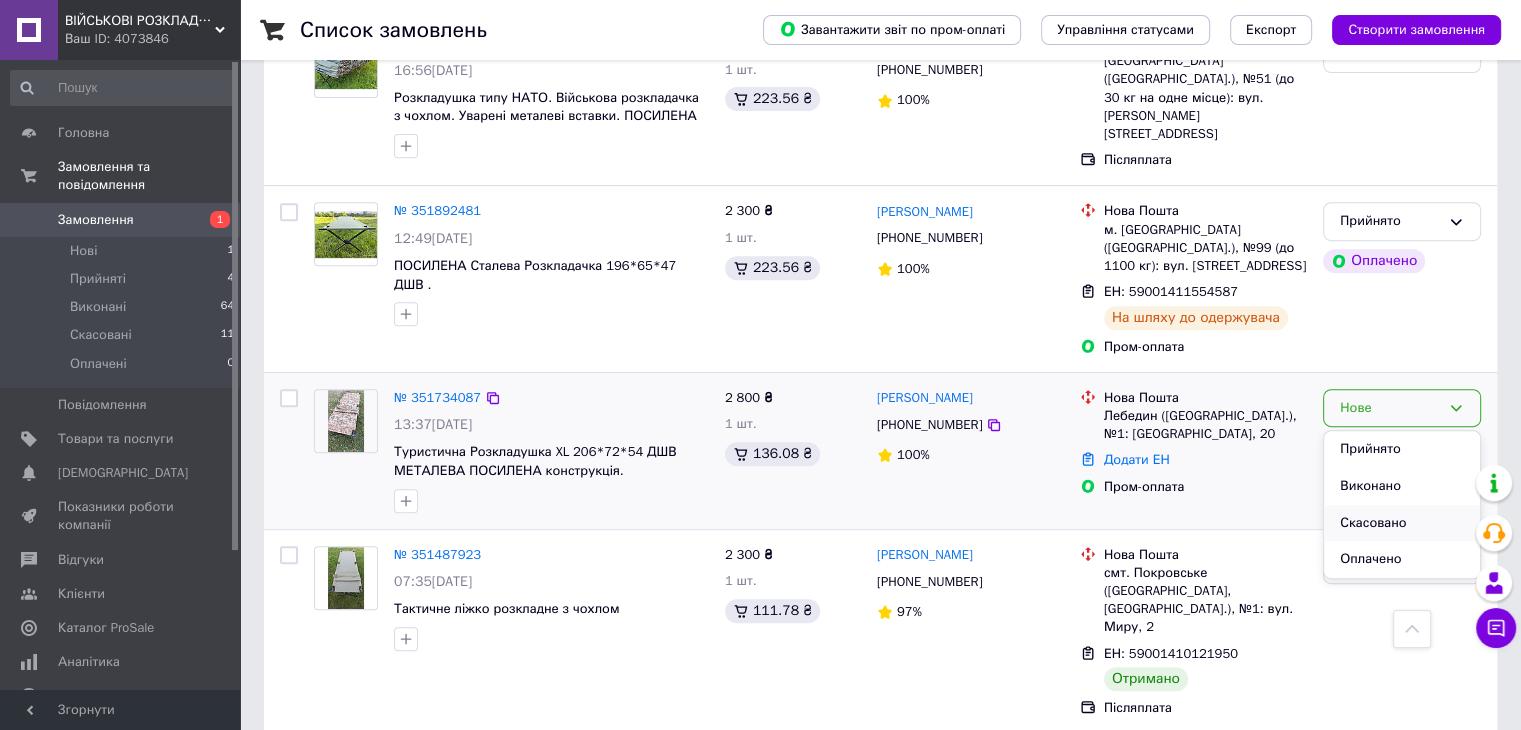 click on "Скасовано" at bounding box center (1402, 523) 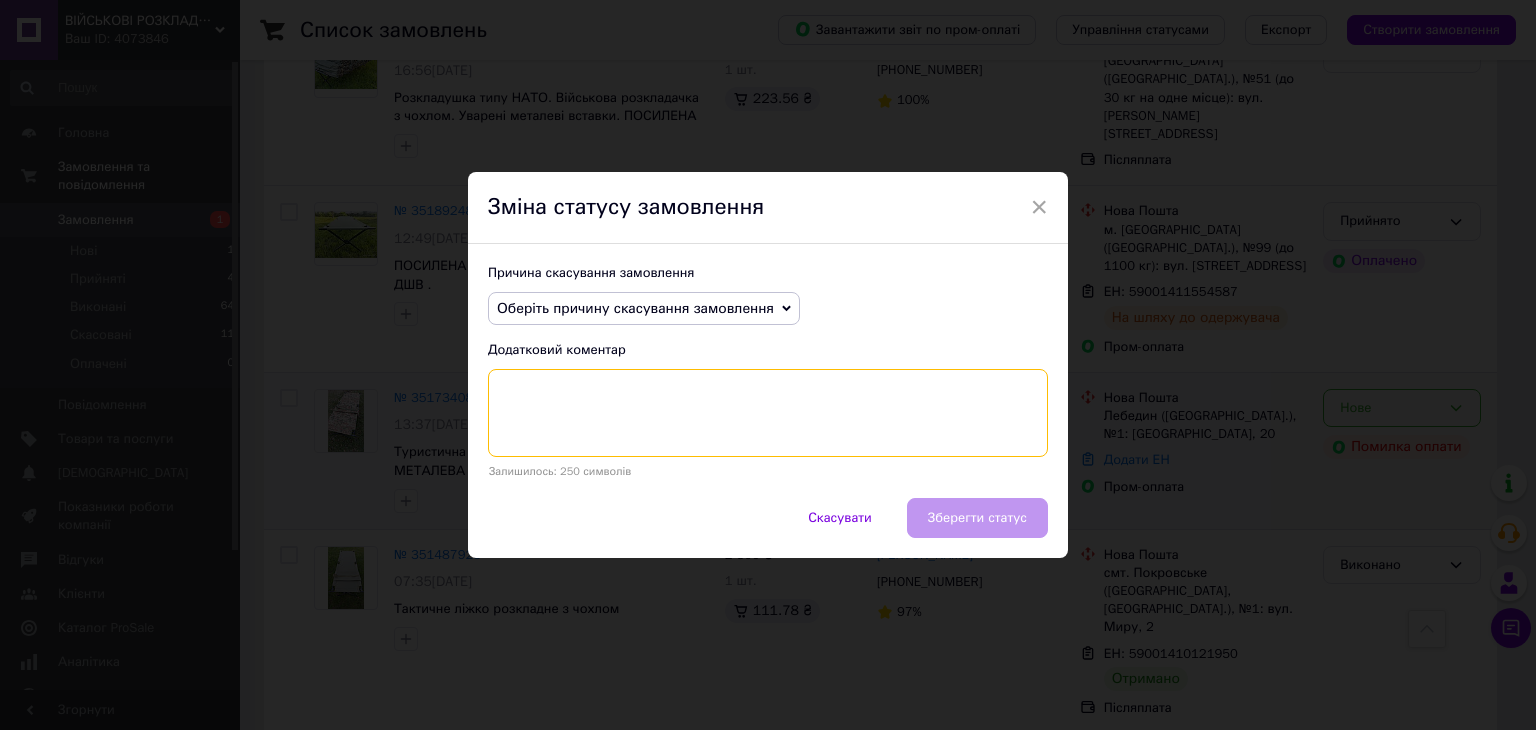 click at bounding box center (768, 413) 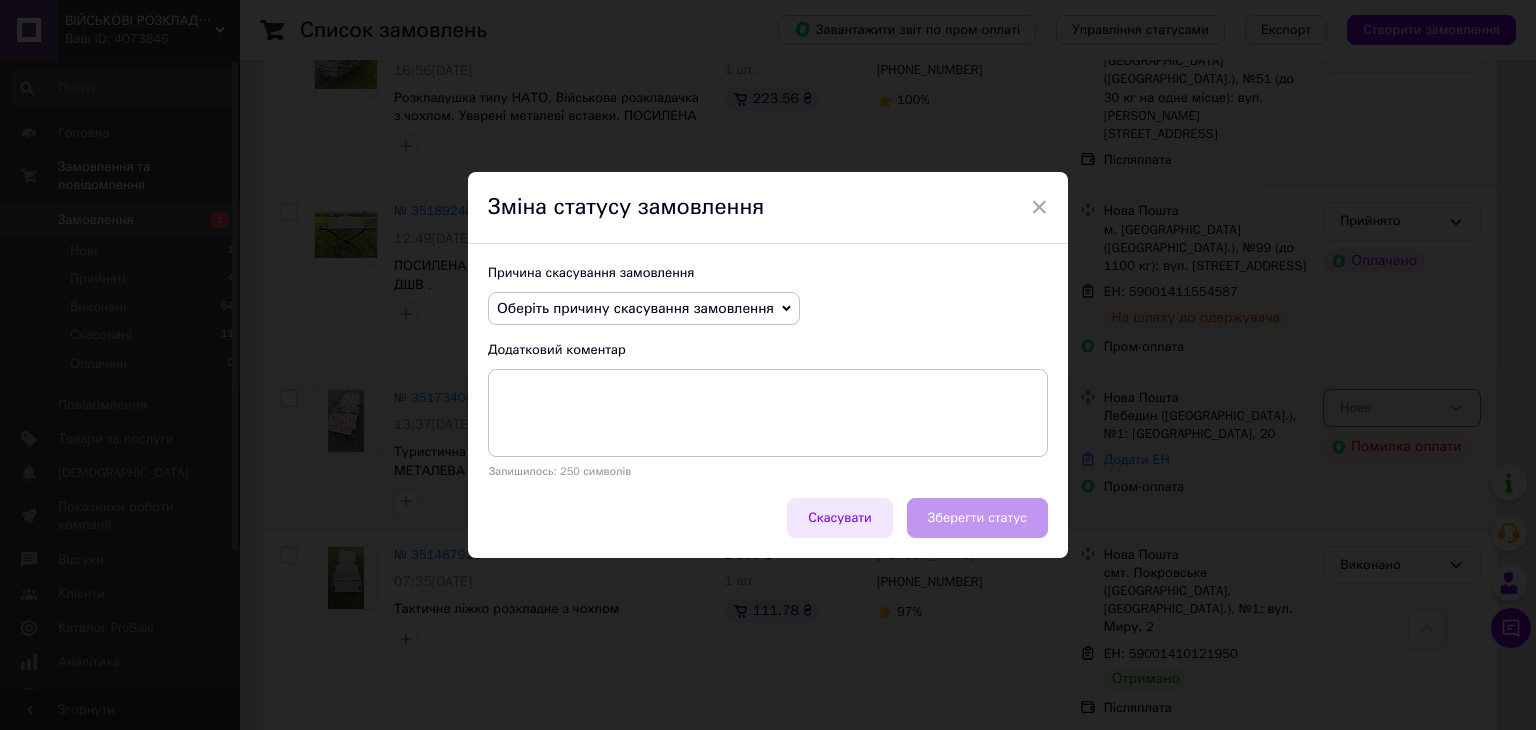 click on "Скасувати" at bounding box center [840, 518] 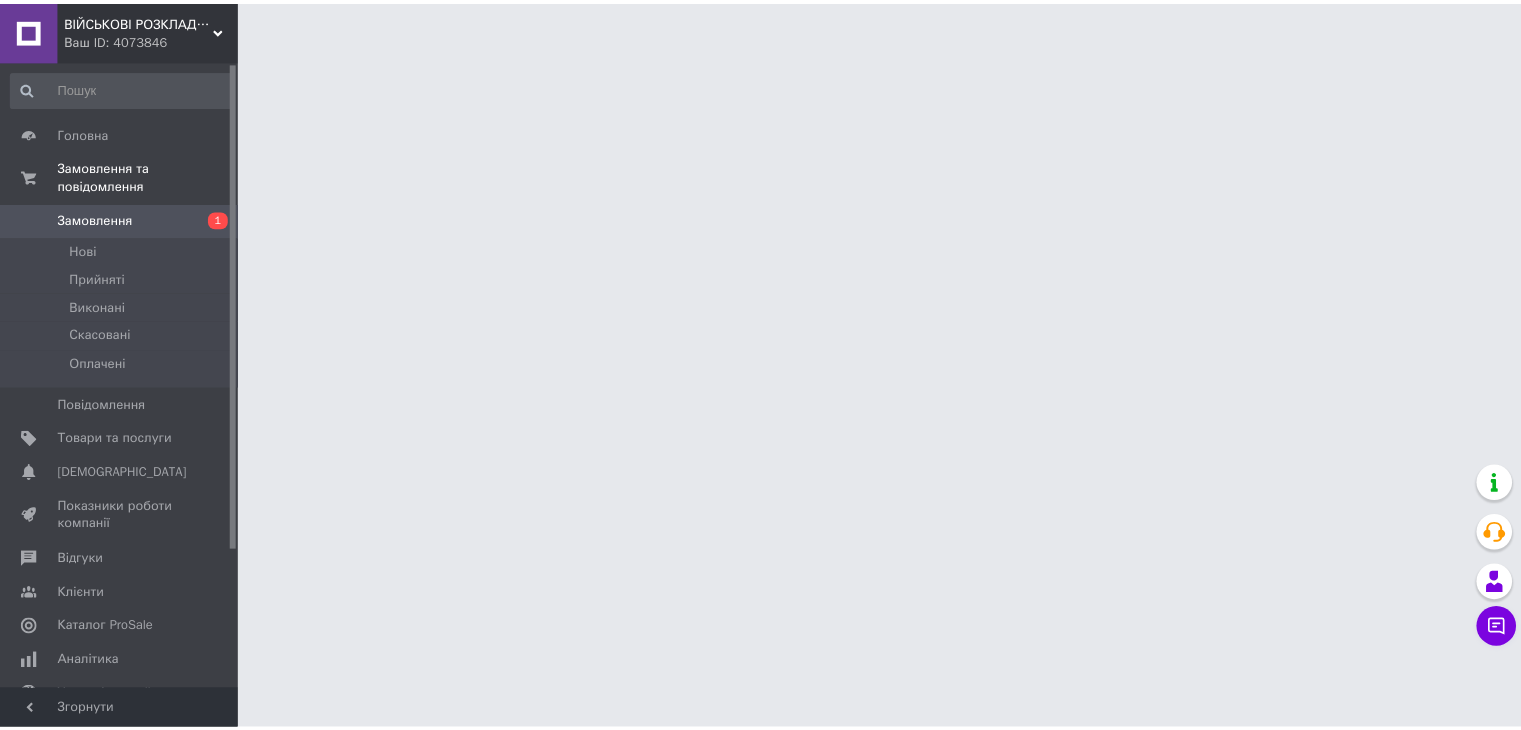 scroll, scrollTop: 0, scrollLeft: 0, axis: both 